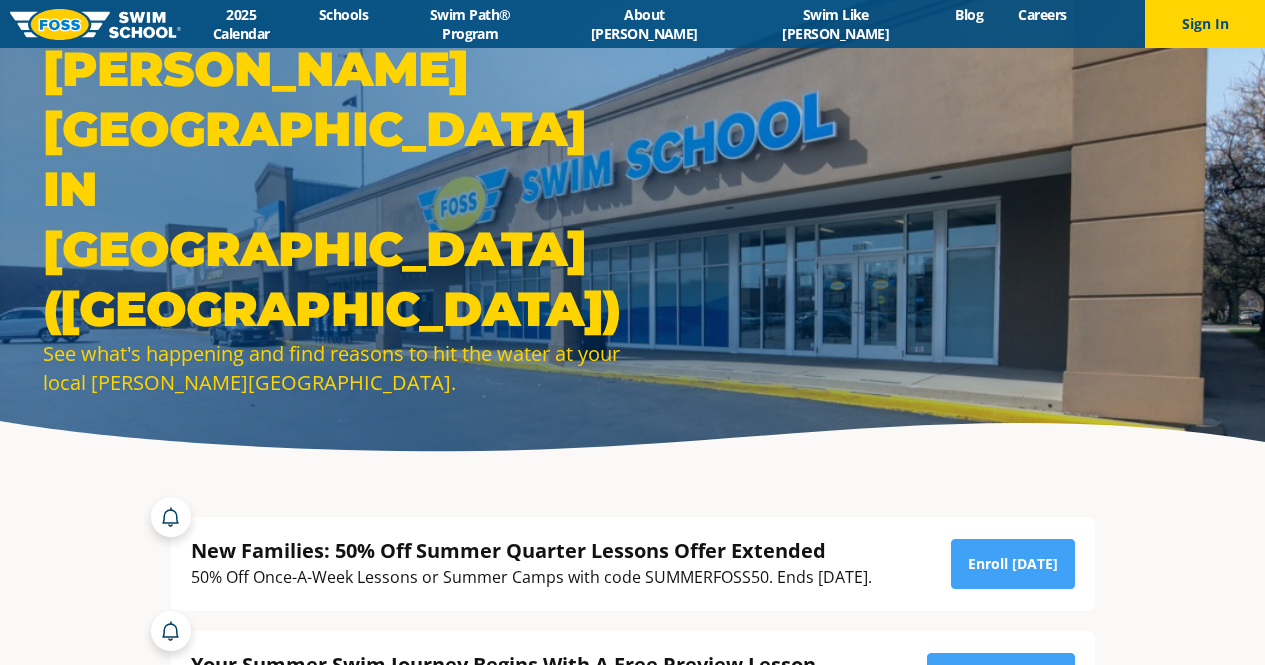 scroll, scrollTop: 0, scrollLeft: 0, axis: both 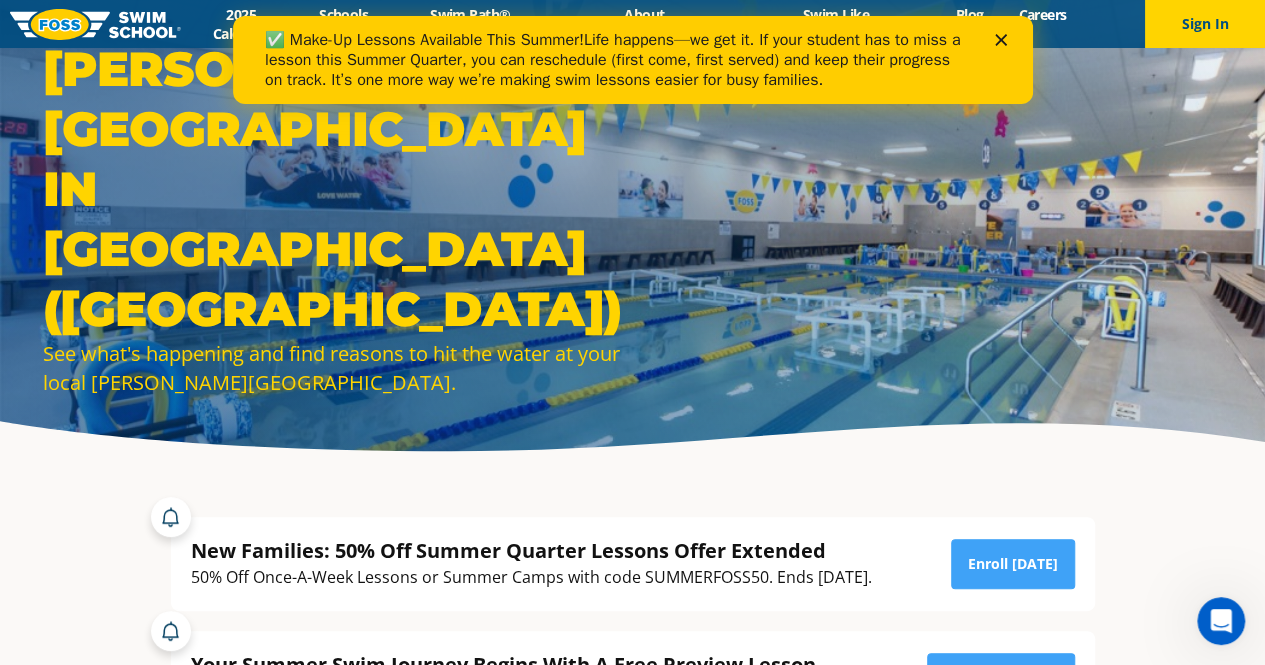 click 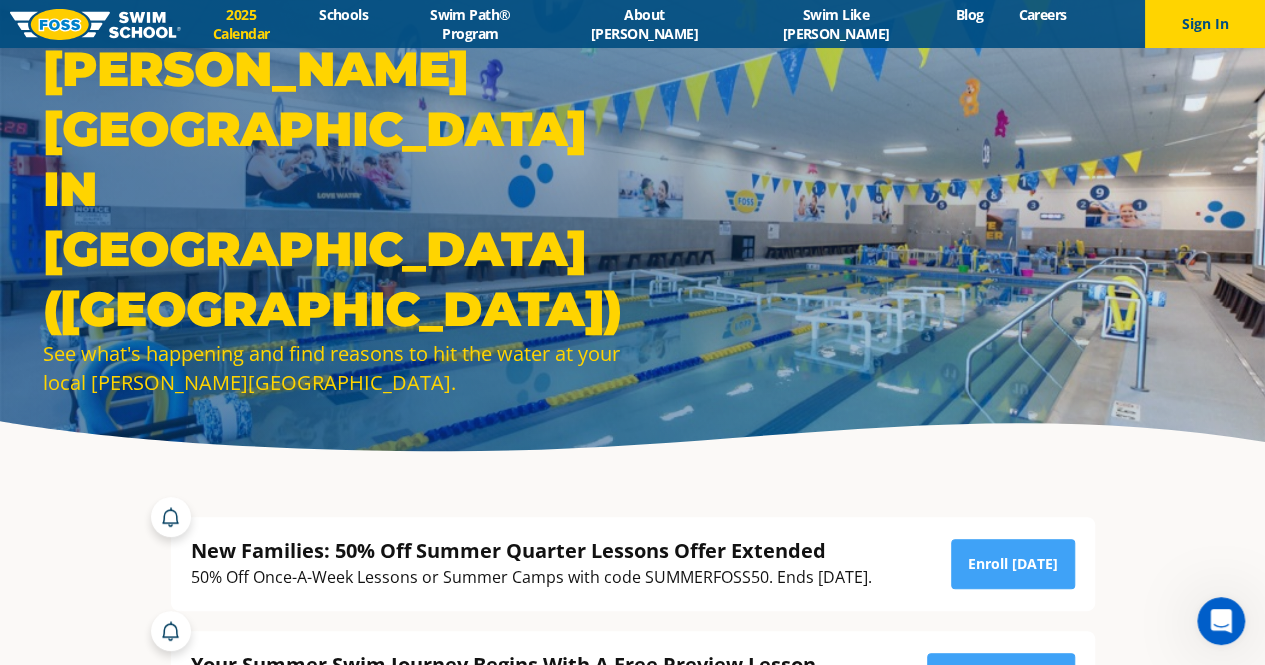 click on "2025 Calendar" at bounding box center (241, 24) 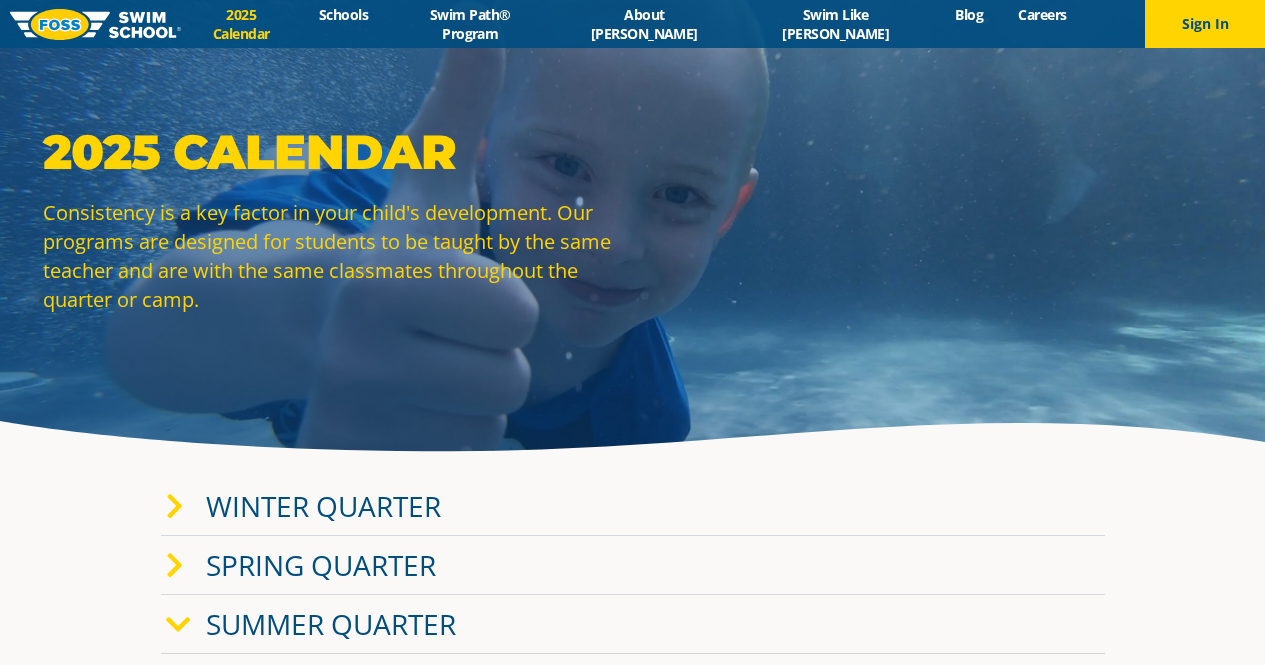 scroll, scrollTop: 94, scrollLeft: 0, axis: vertical 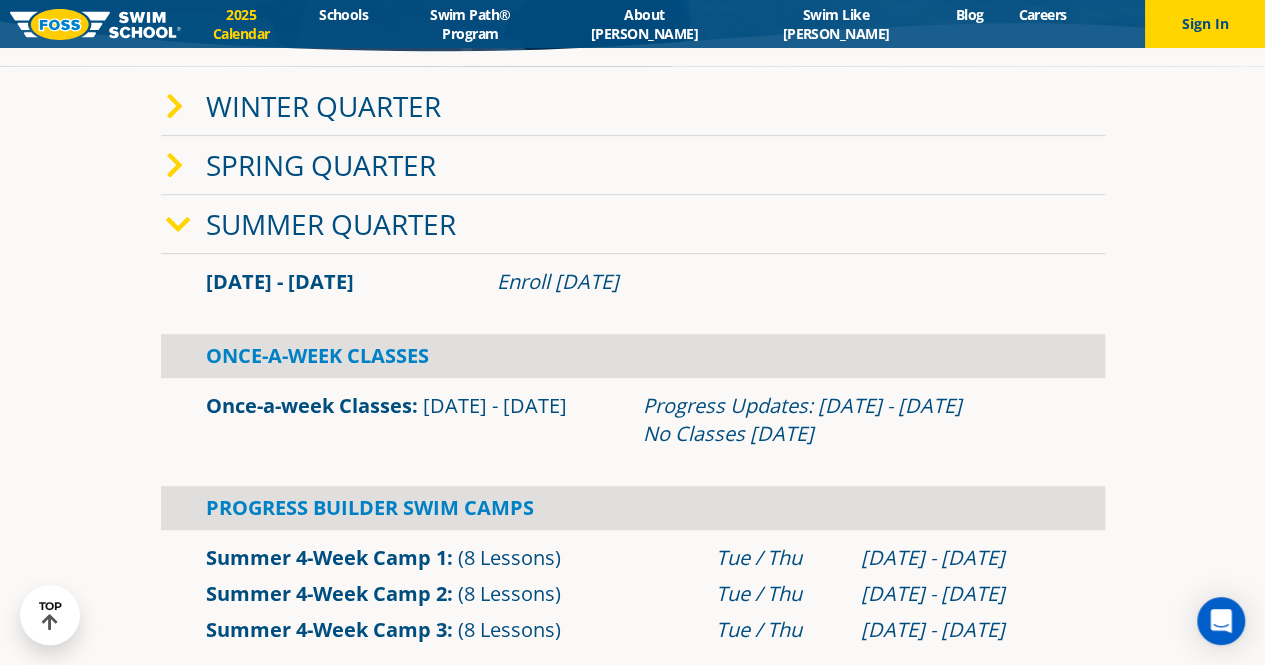 click on "Once-a-week Classes" at bounding box center (309, 405) 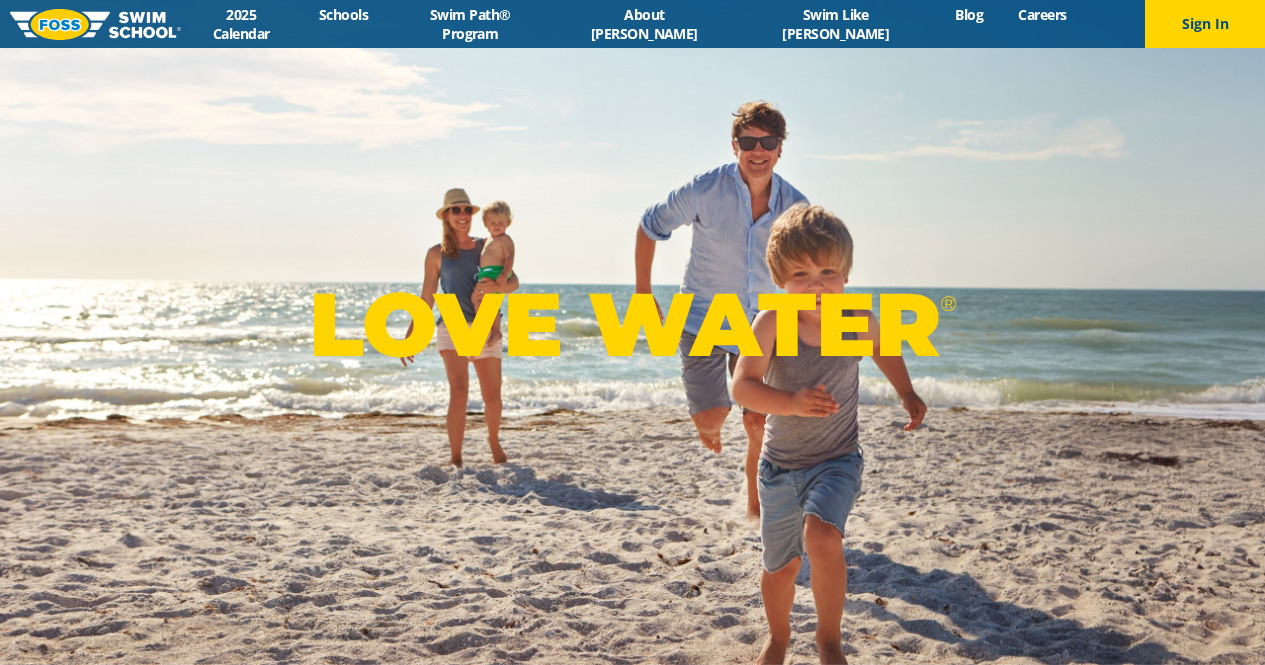 scroll, scrollTop: 15, scrollLeft: 0, axis: vertical 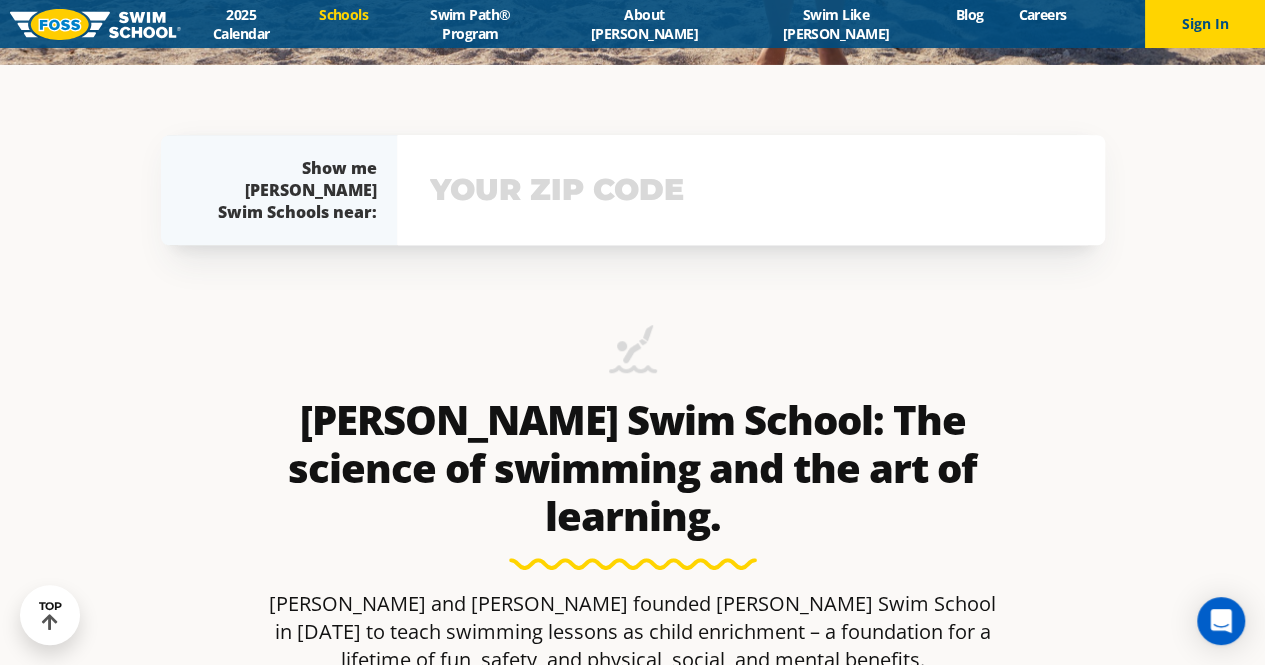 click on "Schools" at bounding box center [344, 14] 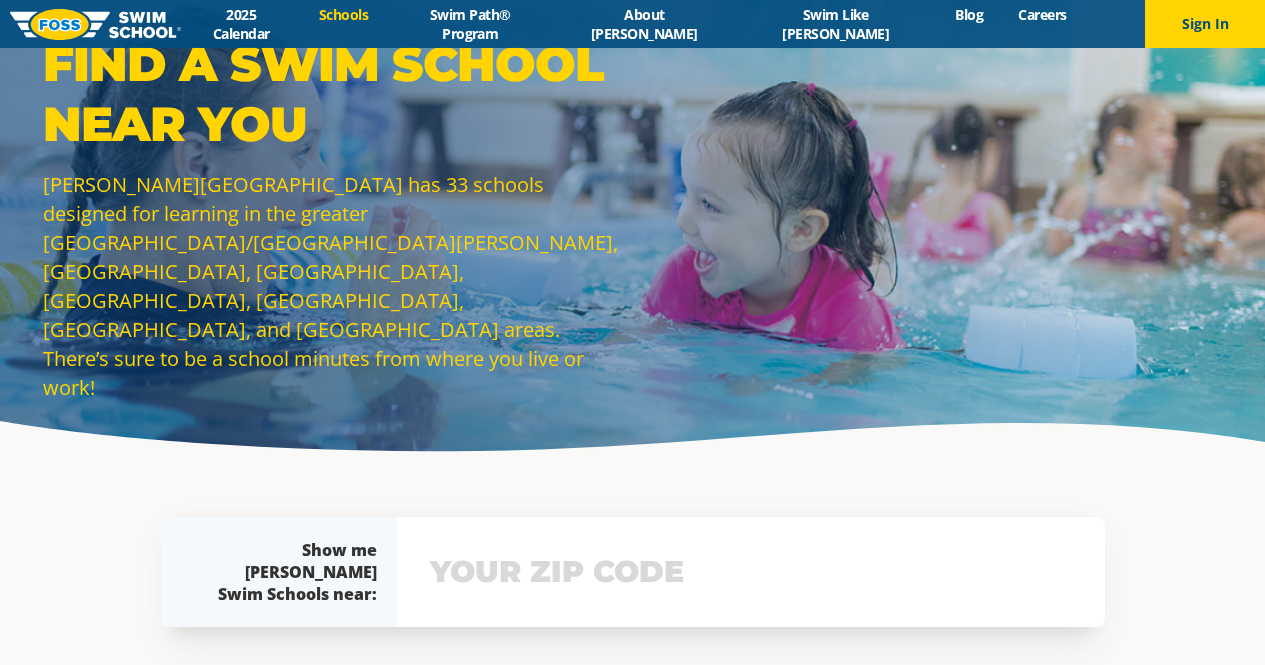 scroll, scrollTop: 200, scrollLeft: 0, axis: vertical 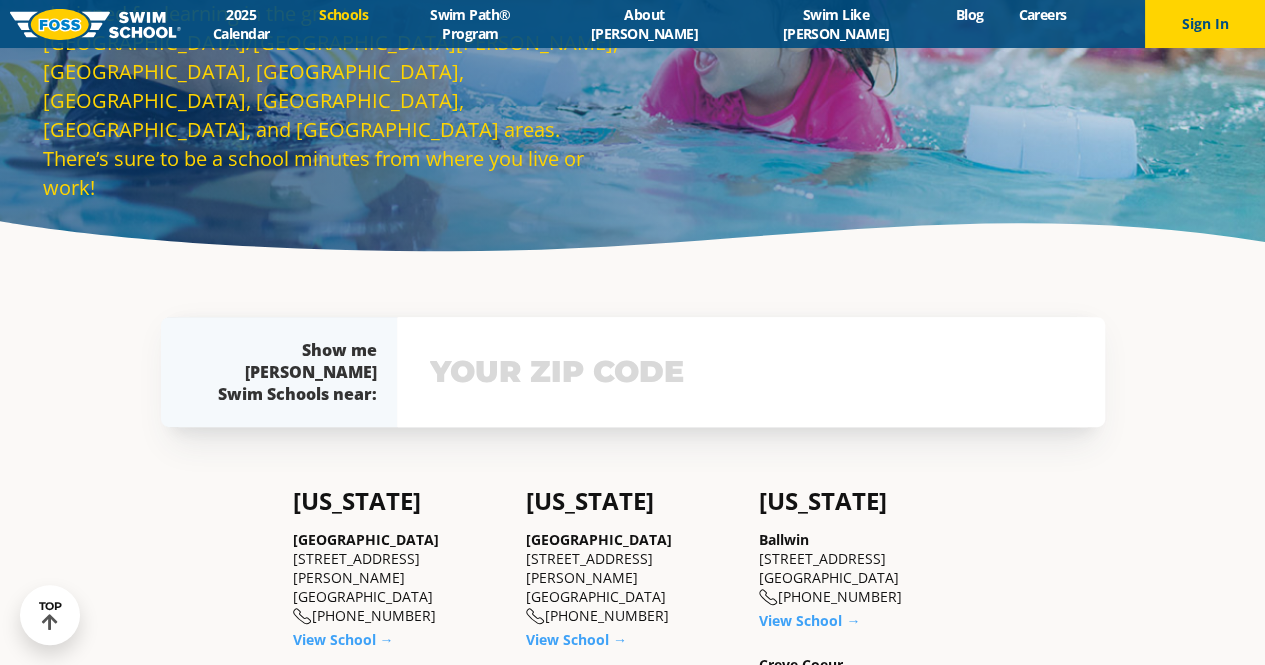 click at bounding box center (751, 372) 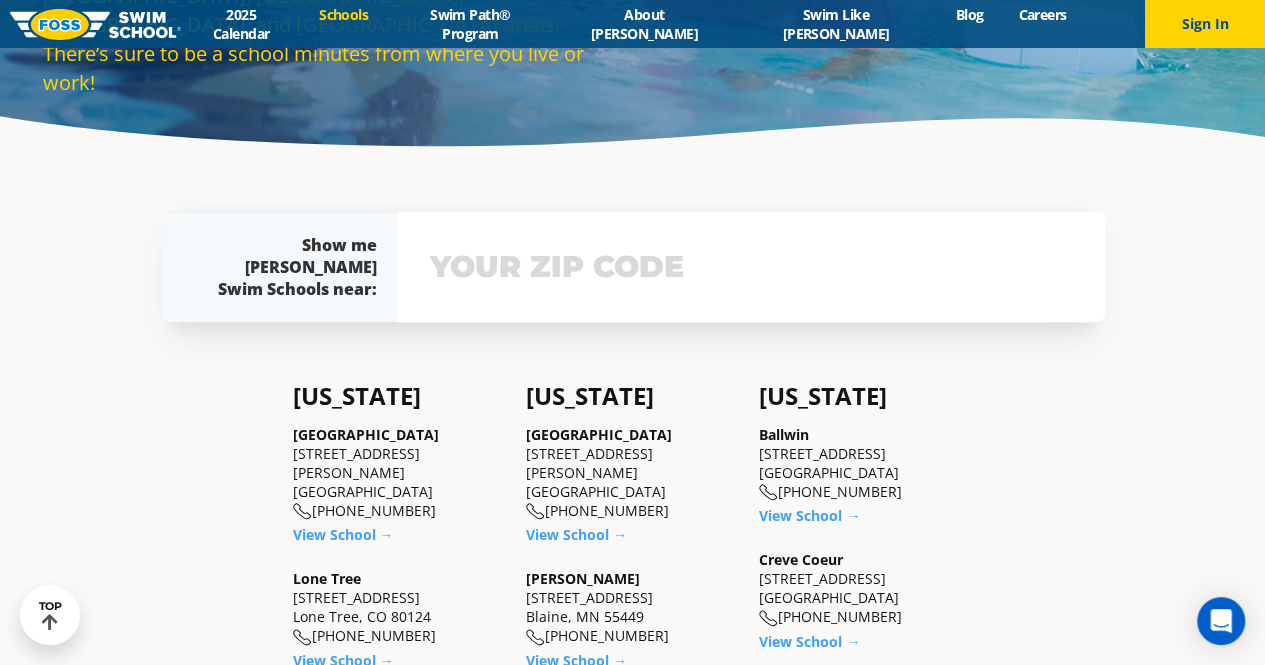 scroll, scrollTop: 416, scrollLeft: 0, axis: vertical 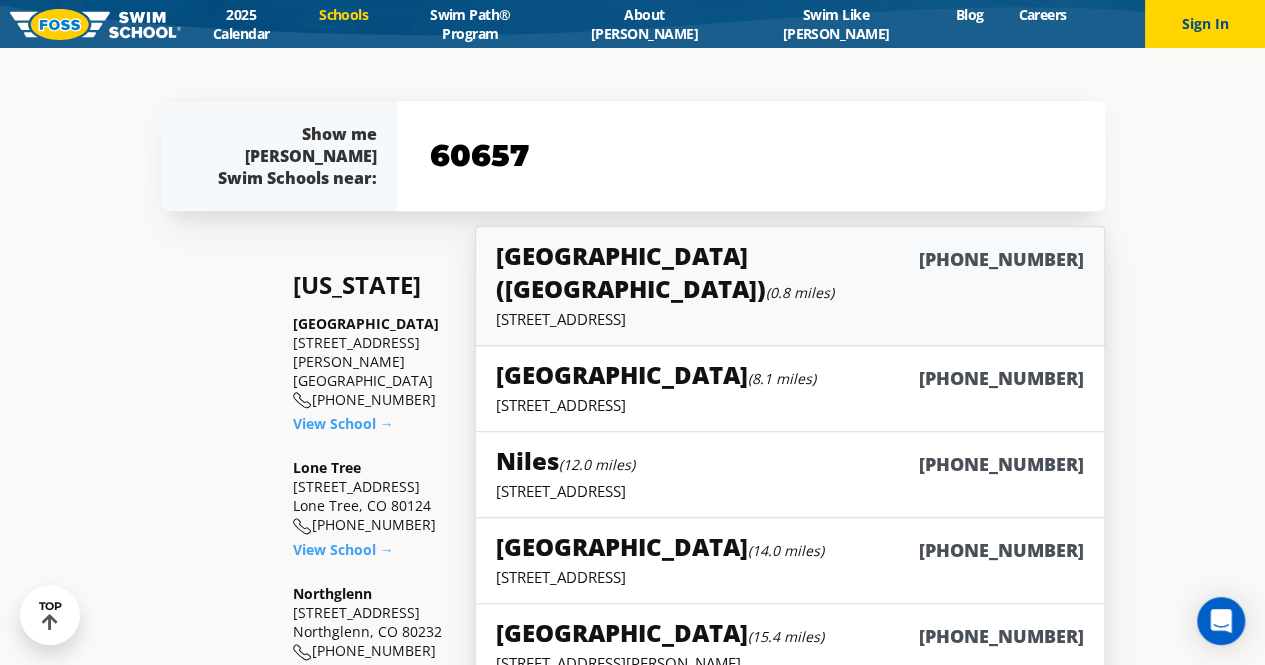type on "60657" 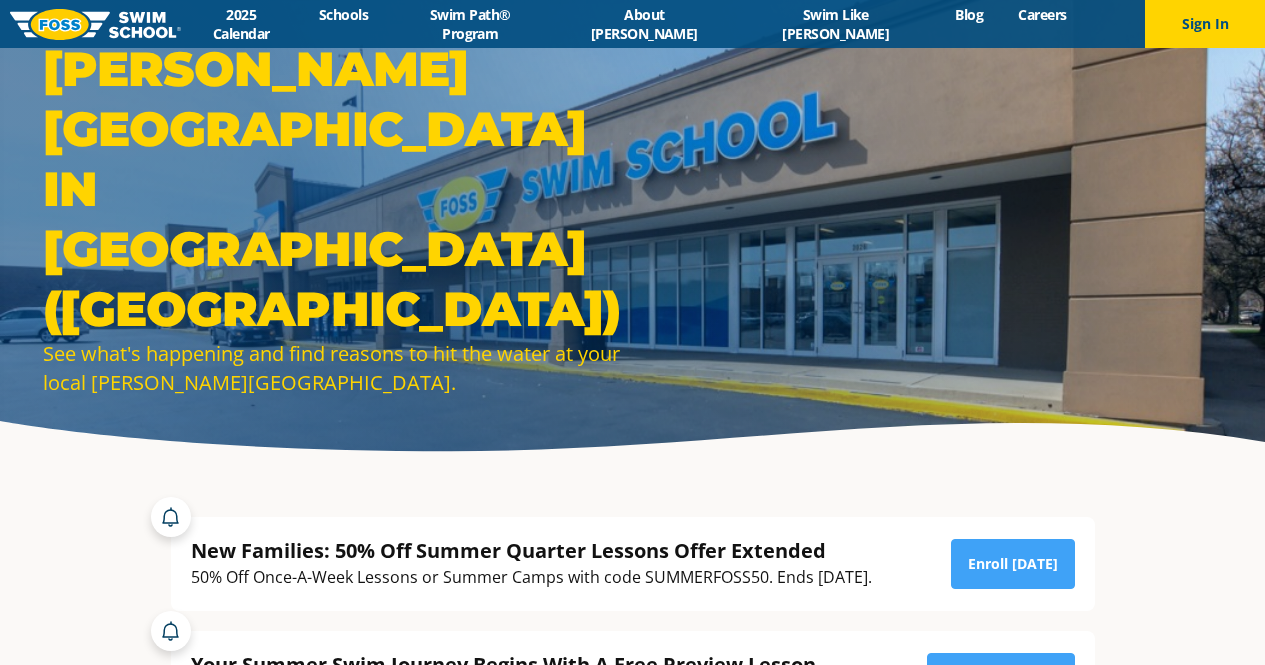 scroll, scrollTop: 0, scrollLeft: 0, axis: both 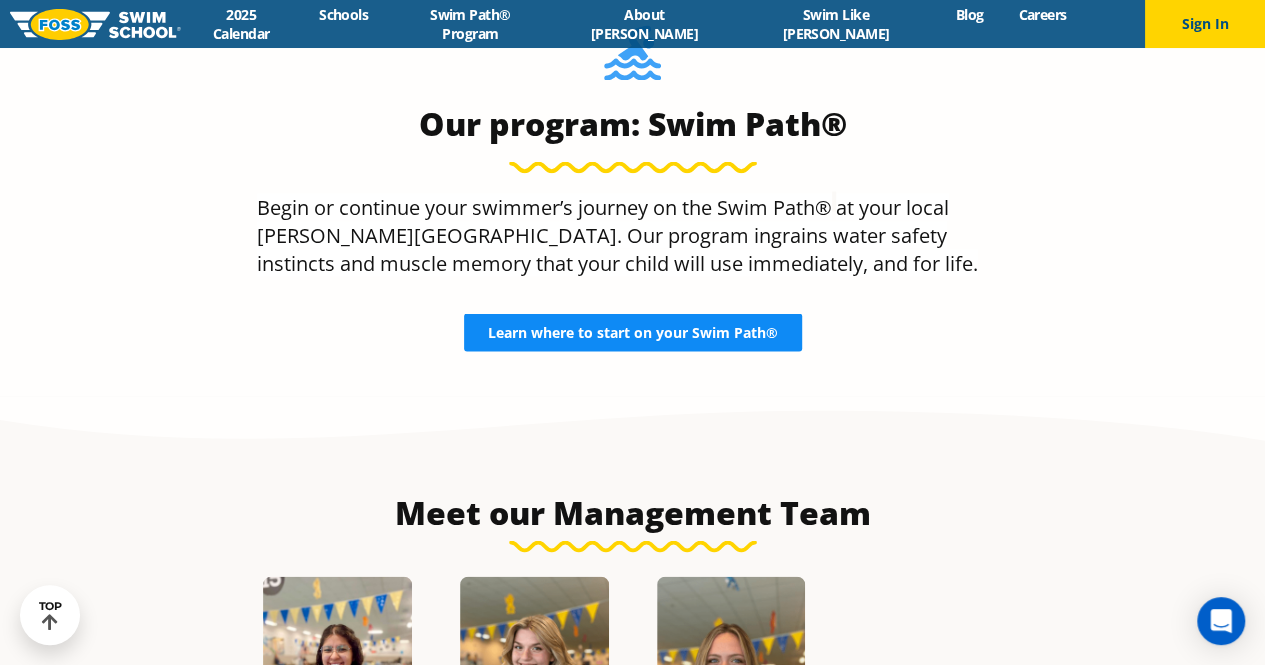 click on "Learn where to start on your Swim Path®" at bounding box center (633, 332) 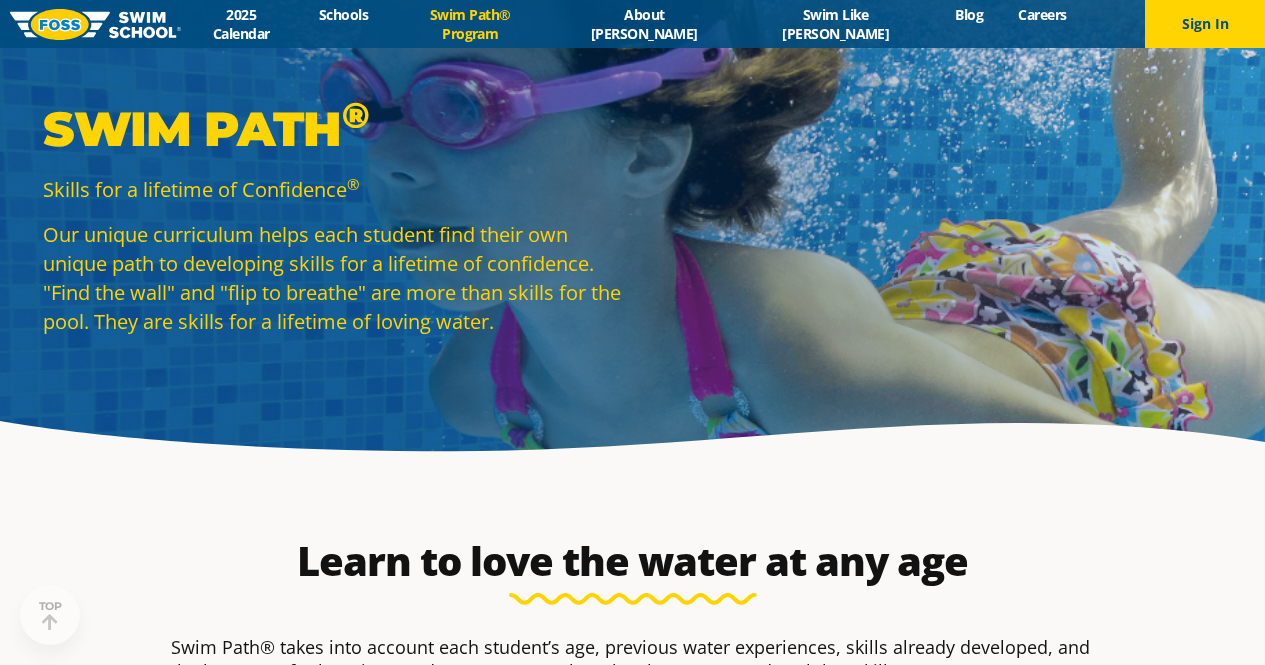 scroll, scrollTop: 500, scrollLeft: 0, axis: vertical 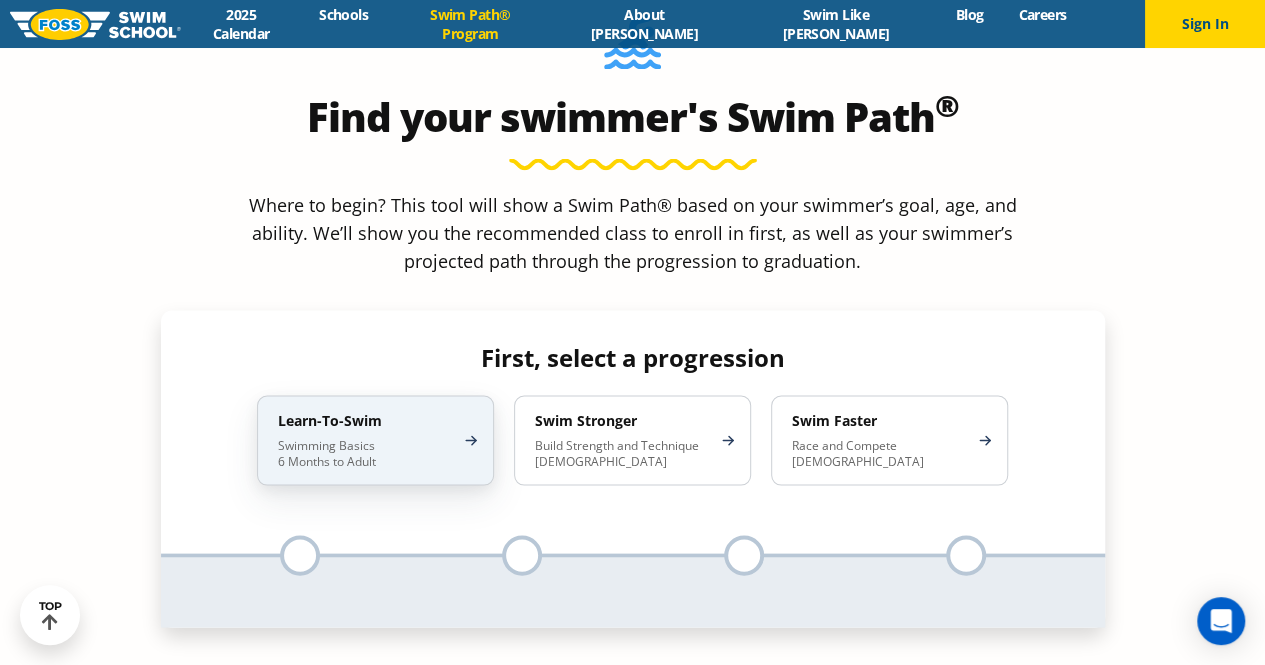 click on "Swimming Basics 6 Months to Adult" at bounding box center (365, 453) 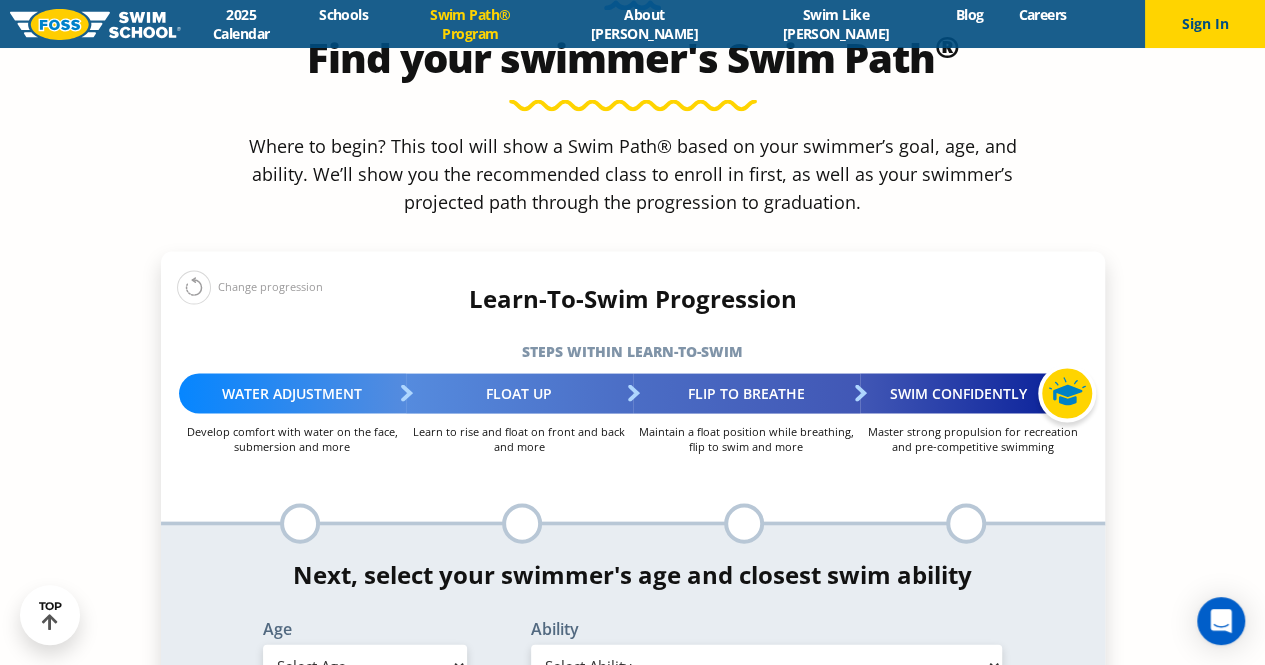 scroll, scrollTop: 1900, scrollLeft: 0, axis: vertical 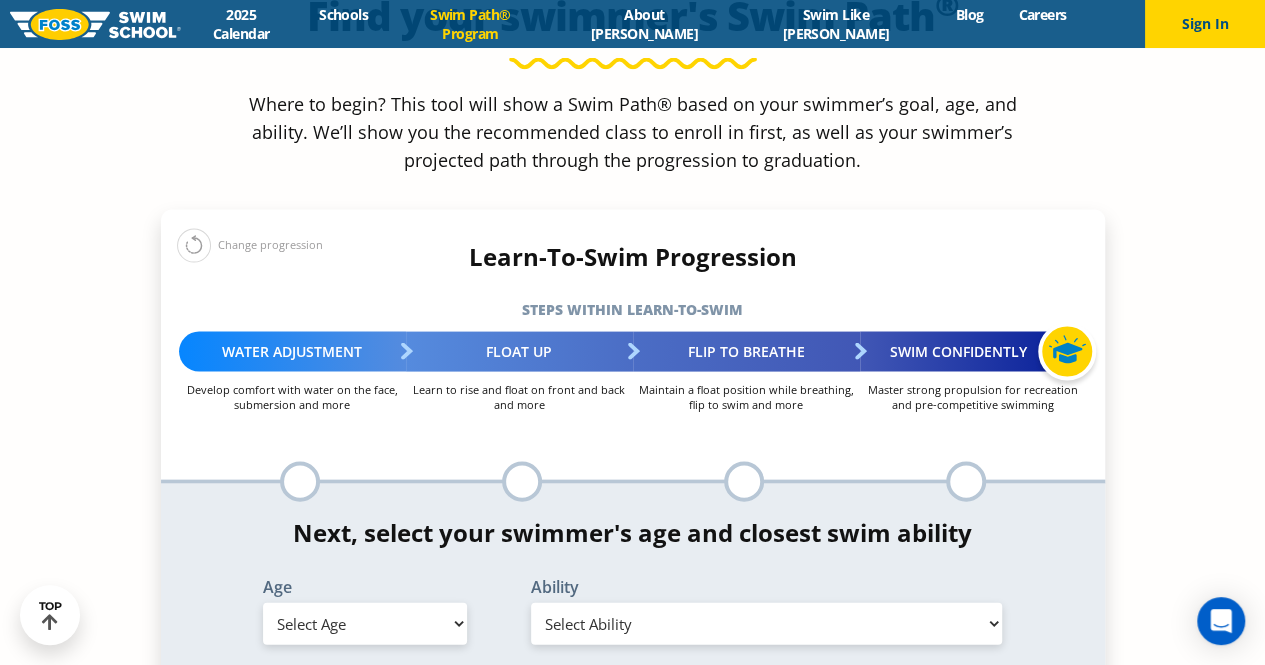 click on "Age" at bounding box center (365, 587) 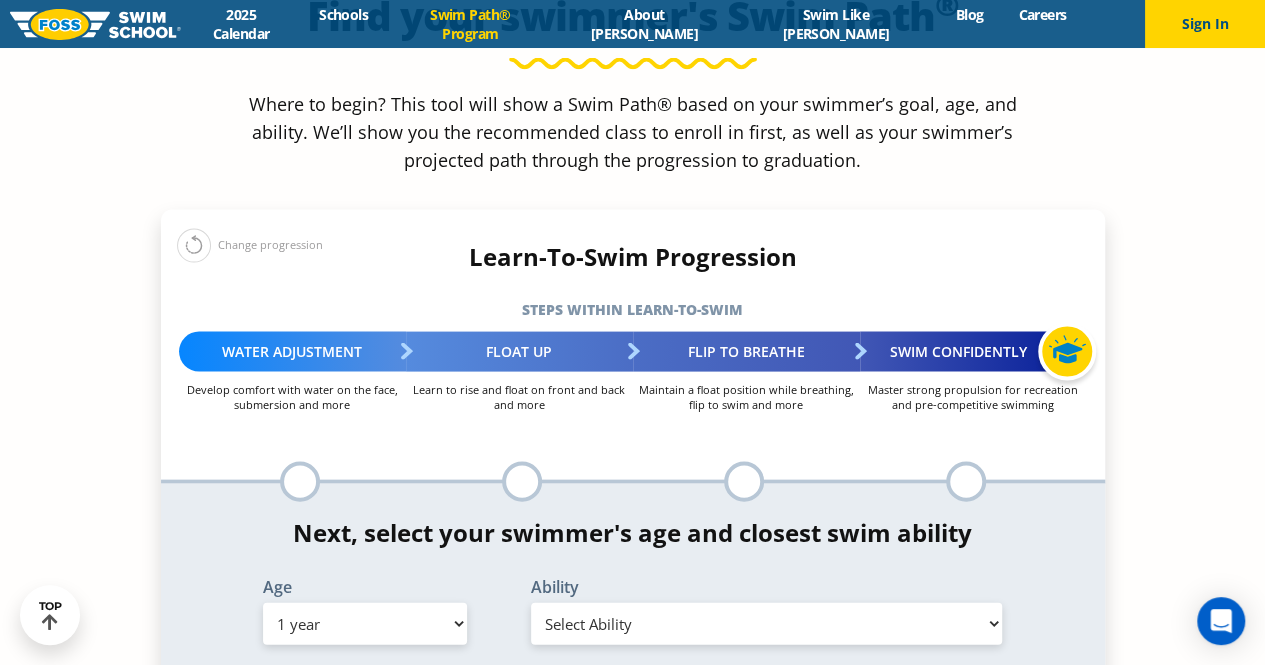 click on "Select Age [DEMOGRAPHIC_DATA] months - 1 year 1 year 2 years 3 years 4 years 5 years 6 years 7 years 8 years 9 years 10 years  11 years  12 years  13 years  14 years  15 years  16 years  17 years  Adult (18 years +)" at bounding box center [365, 624] 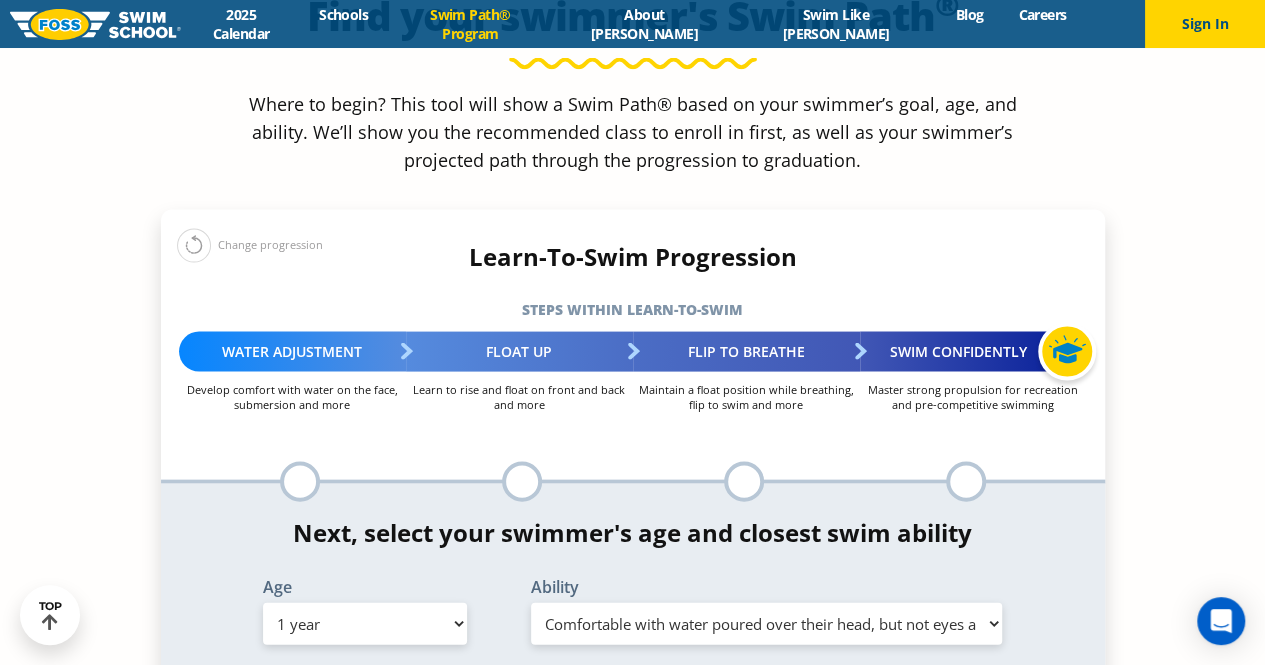 click on "Select Ability First in-water experience Comfortable with water poured over their head, but not eyes and ears Comfortable with water poured over face, eyes, and ears, and with ears in water while on back I would be comfortable if my child fell in the water and confident they could get back to the edge if an adult was nearby to assist" at bounding box center [767, 624] 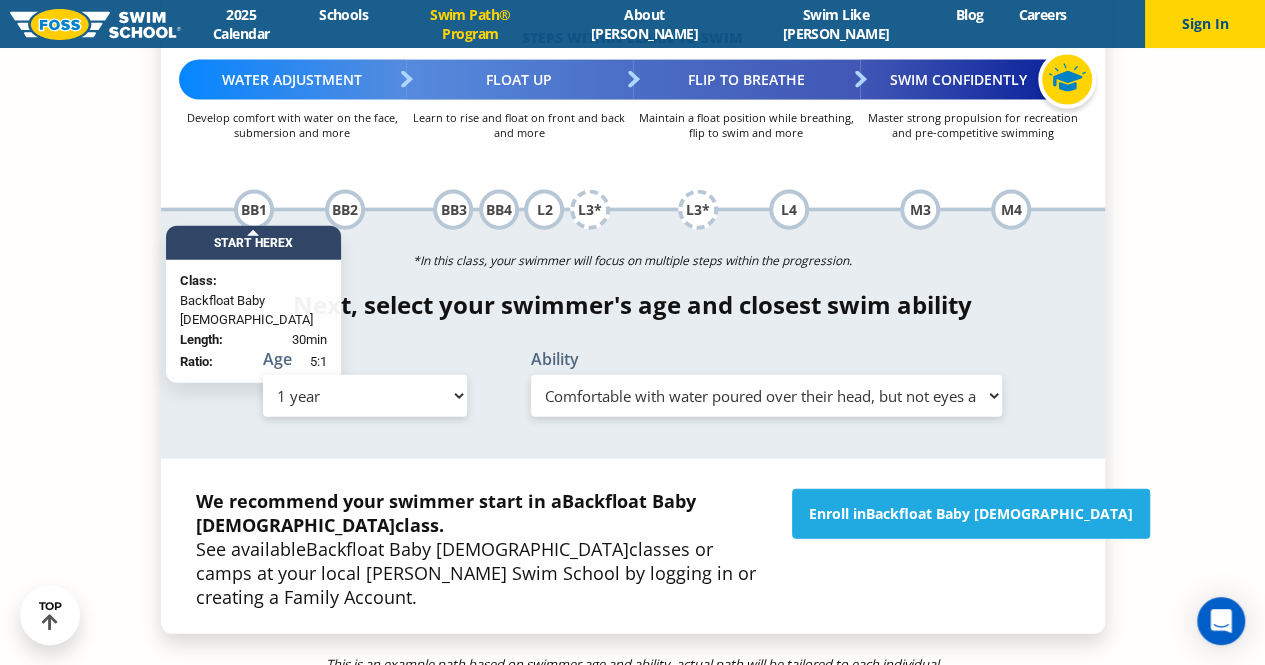 scroll, scrollTop: 2200, scrollLeft: 0, axis: vertical 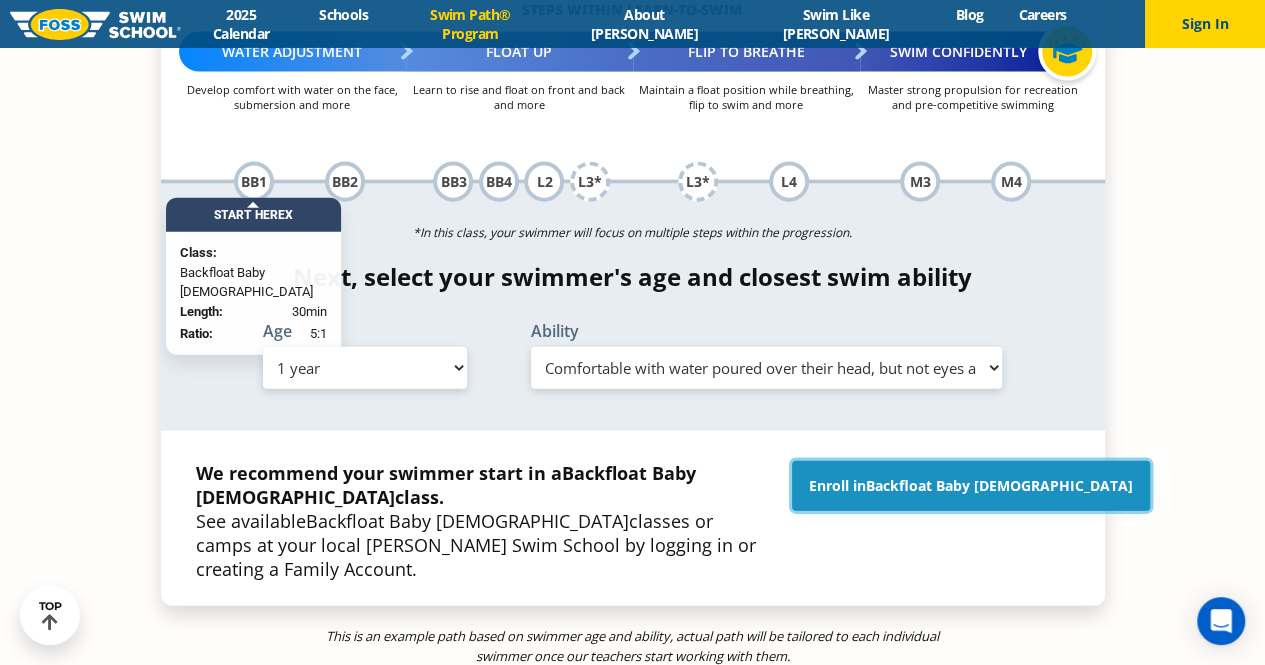 click on "Backfloat Baby [DEMOGRAPHIC_DATA]" at bounding box center [999, 485] 